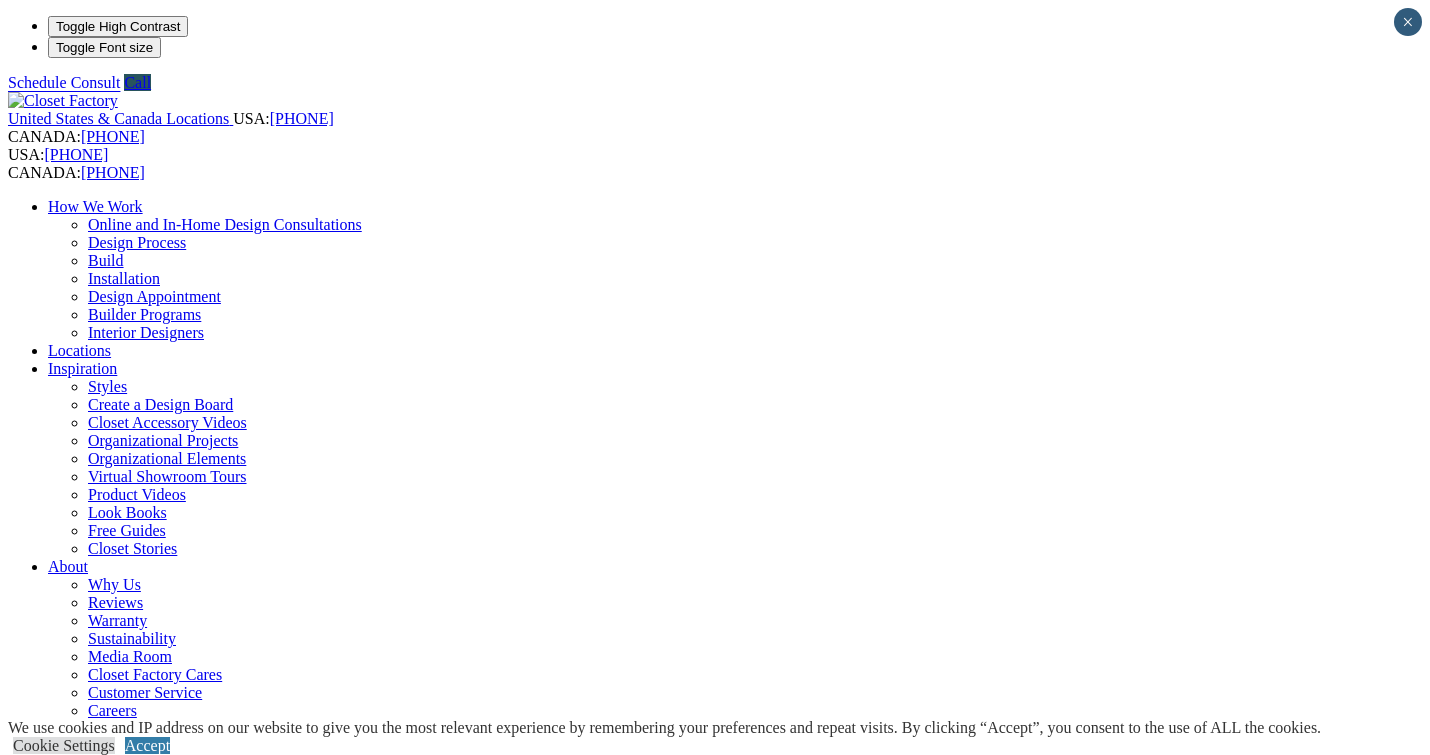 scroll, scrollTop: 0, scrollLeft: 0, axis: both 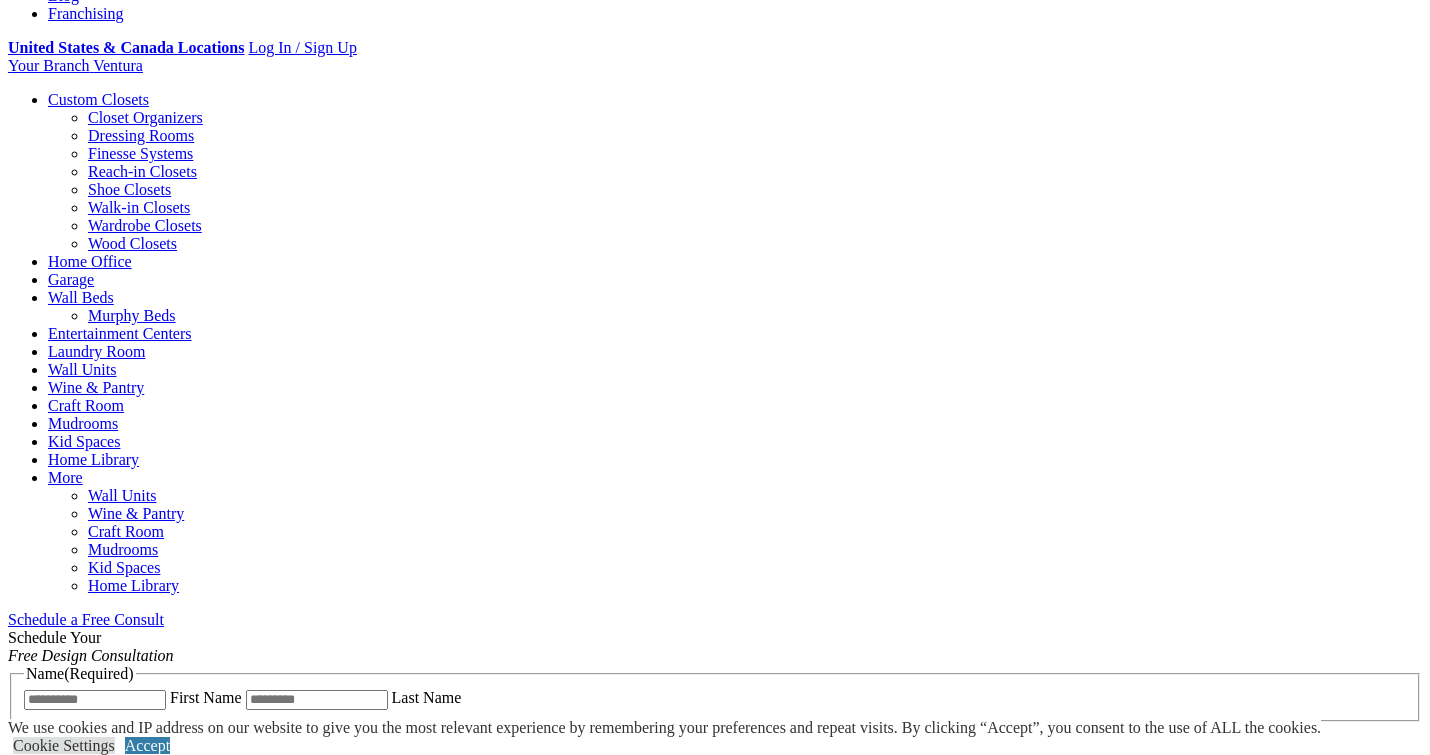 click on "CLOSE (X)" at bounding box center [46, 1110] 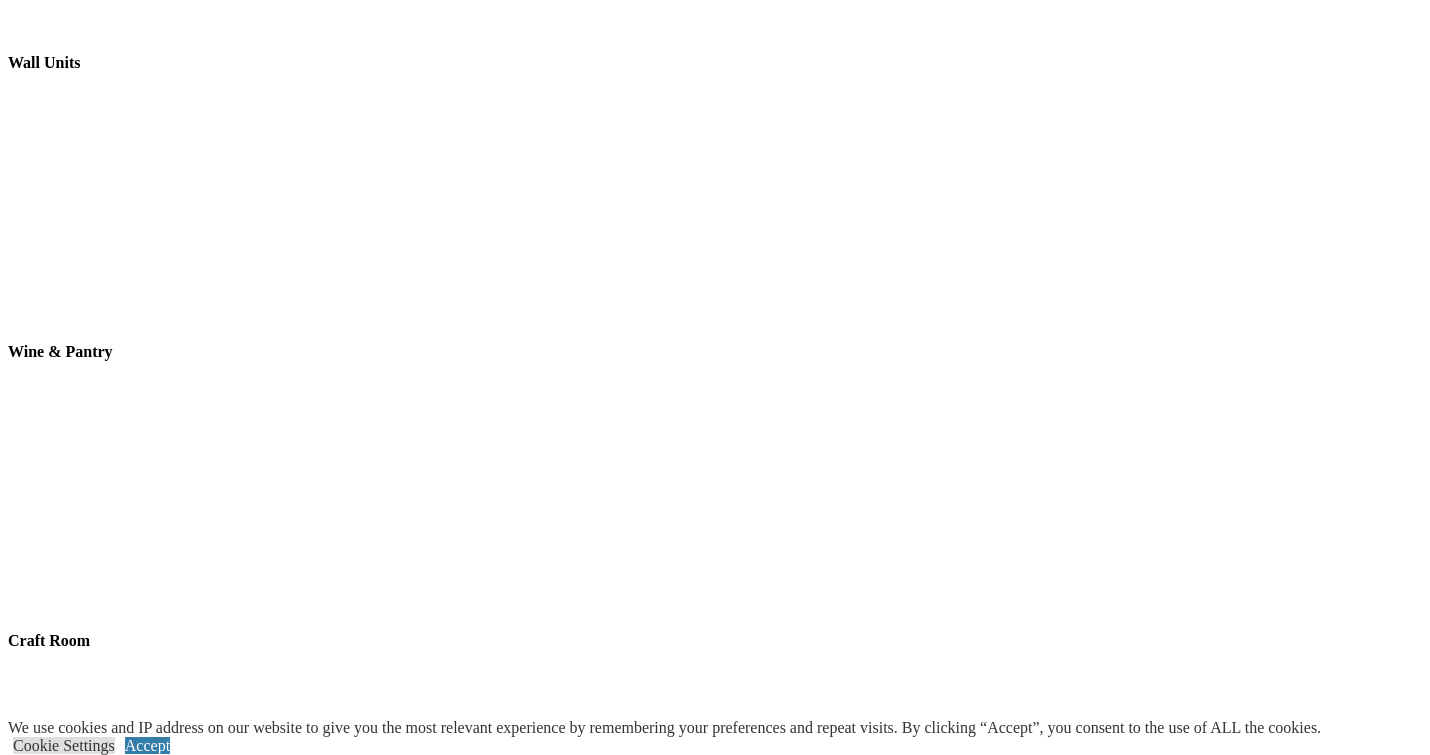 scroll, scrollTop: 6049, scrollLeft: 0, axis: vertical 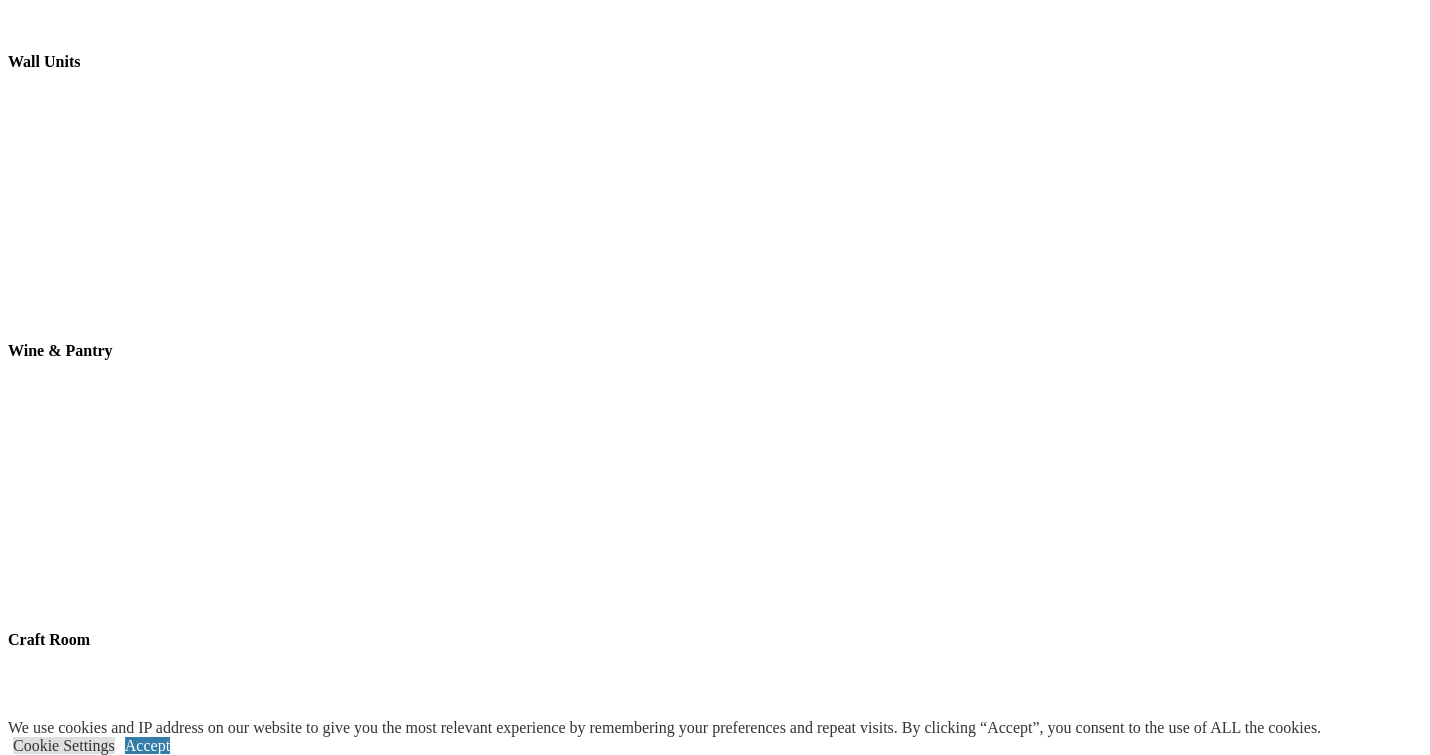 click at bounding box center [250, 11816] 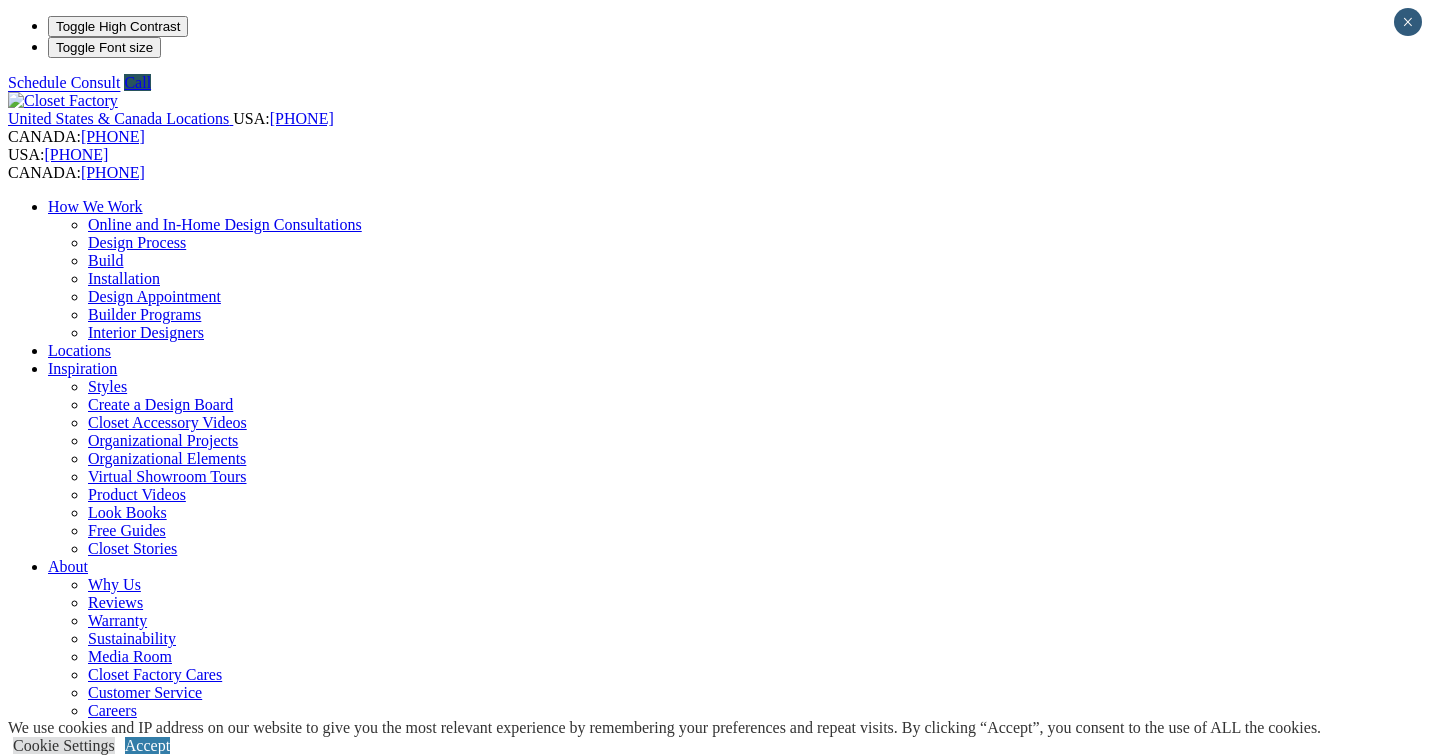 scroll, scrollTop: 0, scrollLeft: 0, axis: both 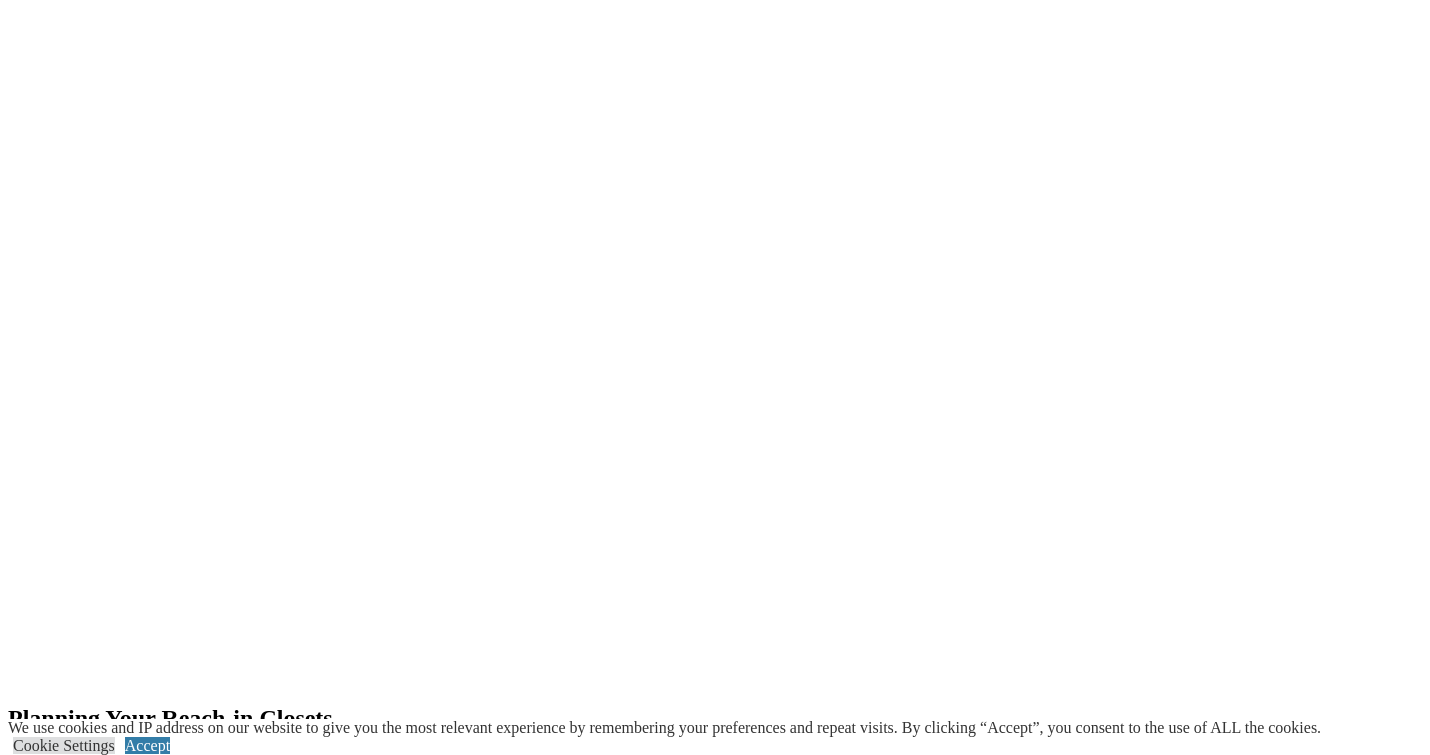 click at bounding box center (-1003, 1672) 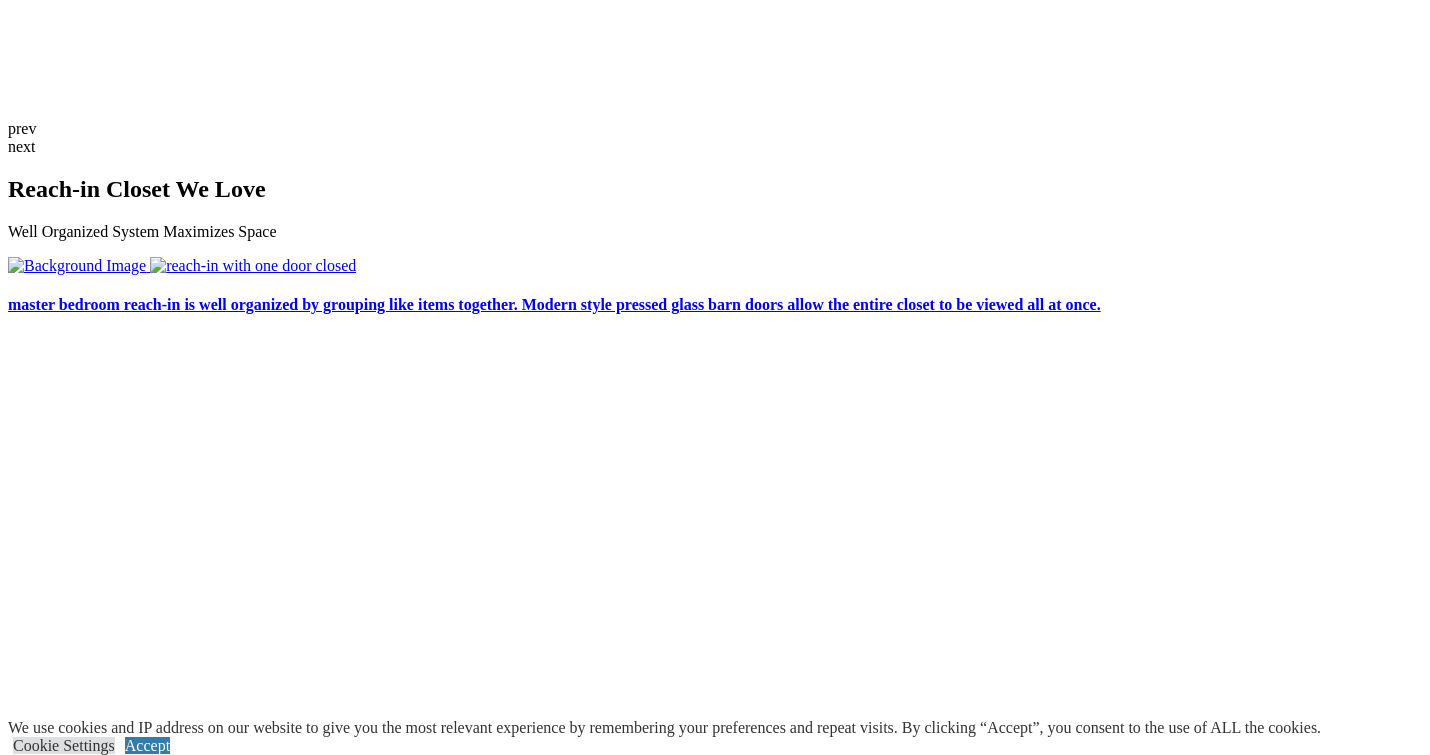 scroll, scrollTop: 3471, scrollLeft: 0, axis: vertical 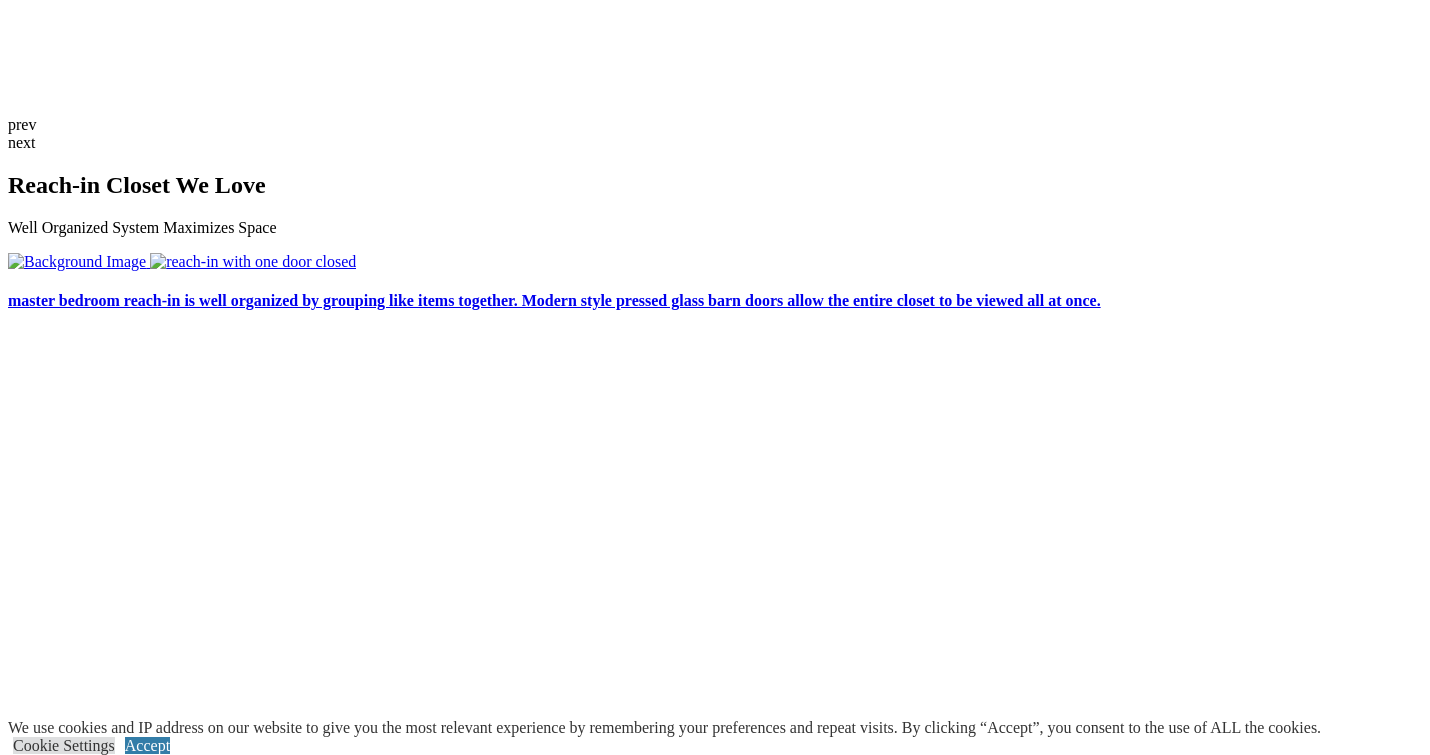click at bounding box center (151, 3045) 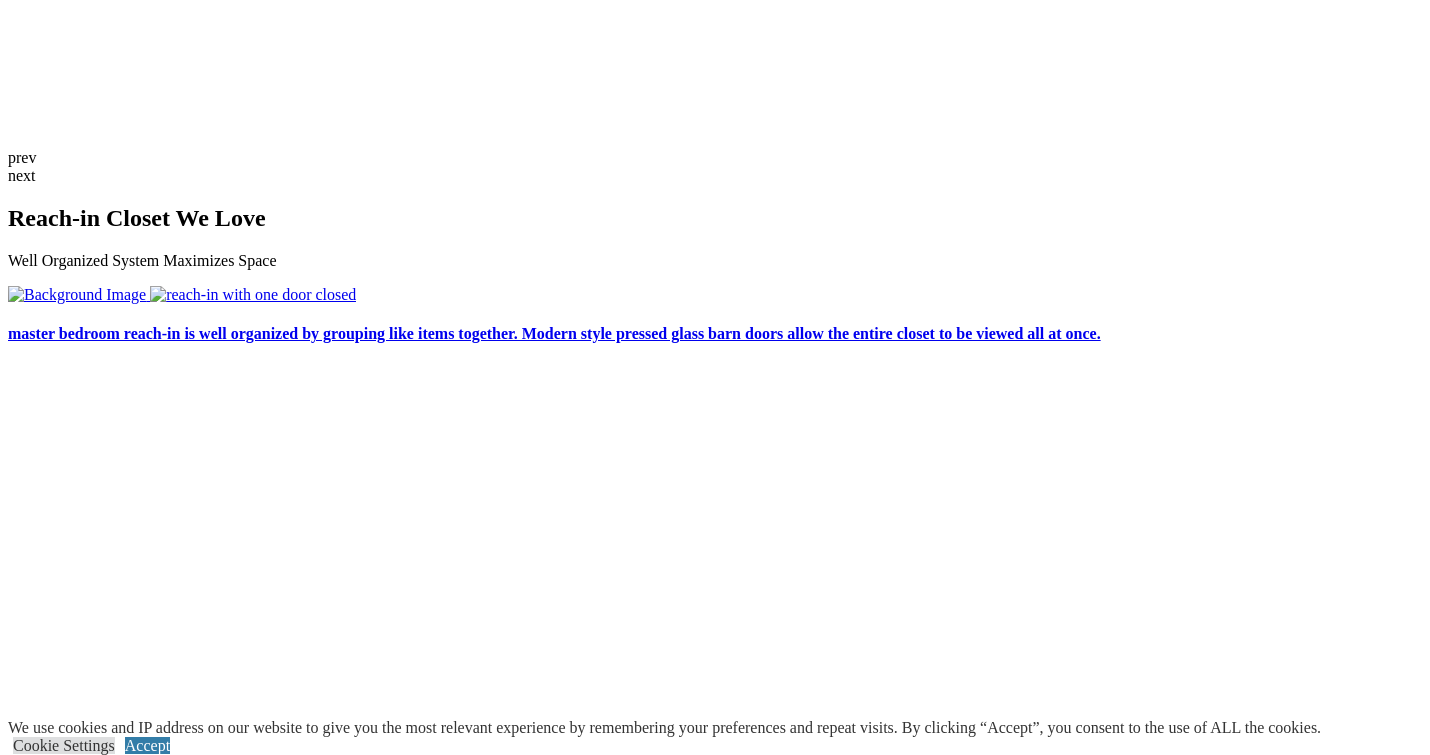 scroll, scrollTop: 3439, scrollLeft: 0, axis: vertical 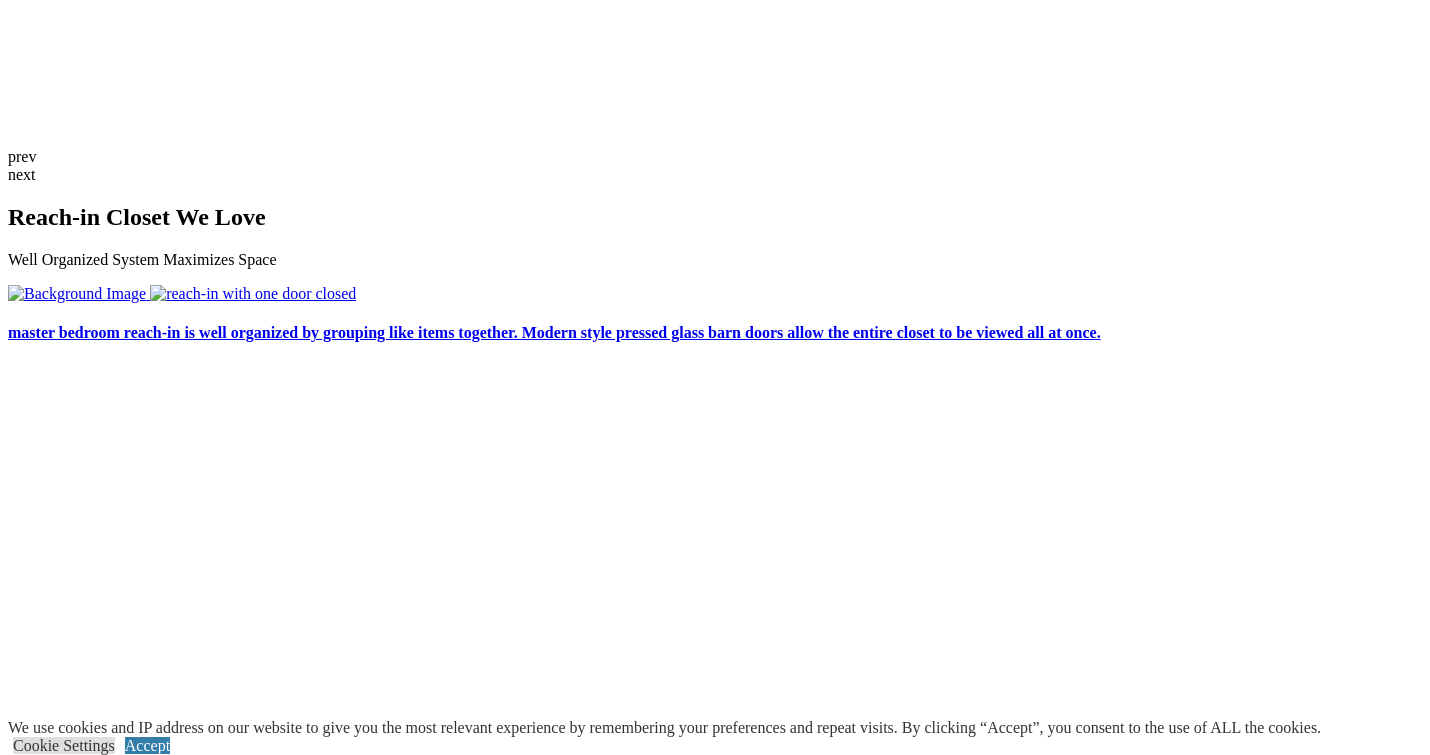 click at bounding box center [95, 2841] 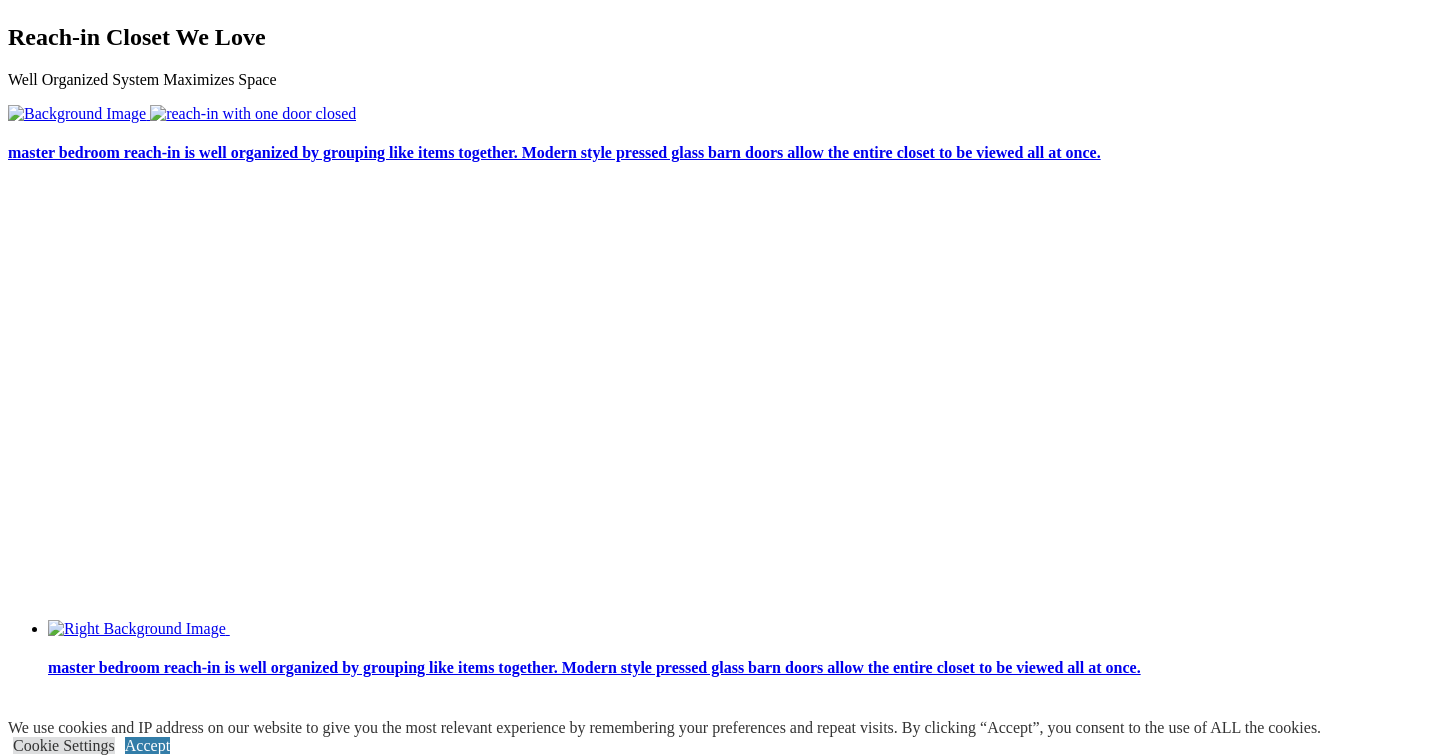 click at bounding box center [151, 2897] 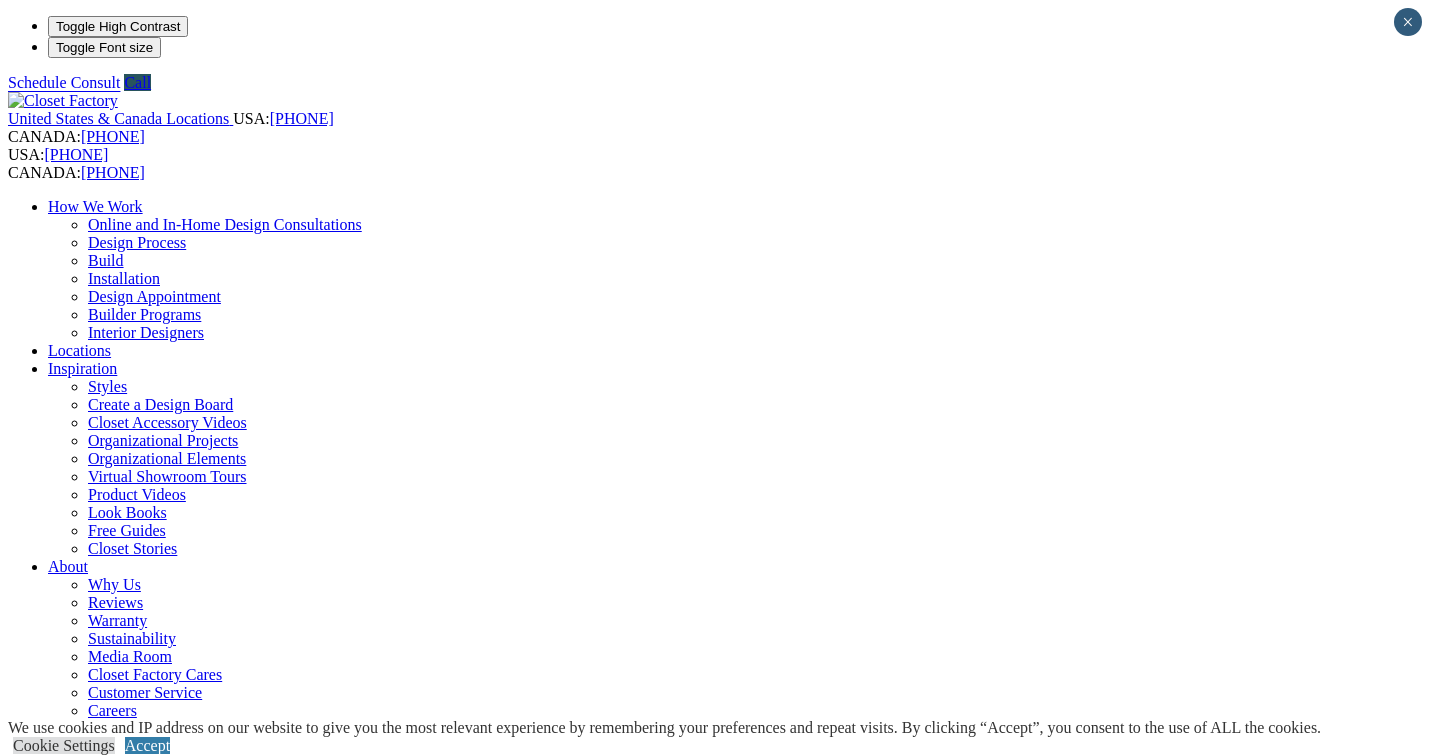 scroll, scrollTop: 0, scrollLeft: 0, axis: both 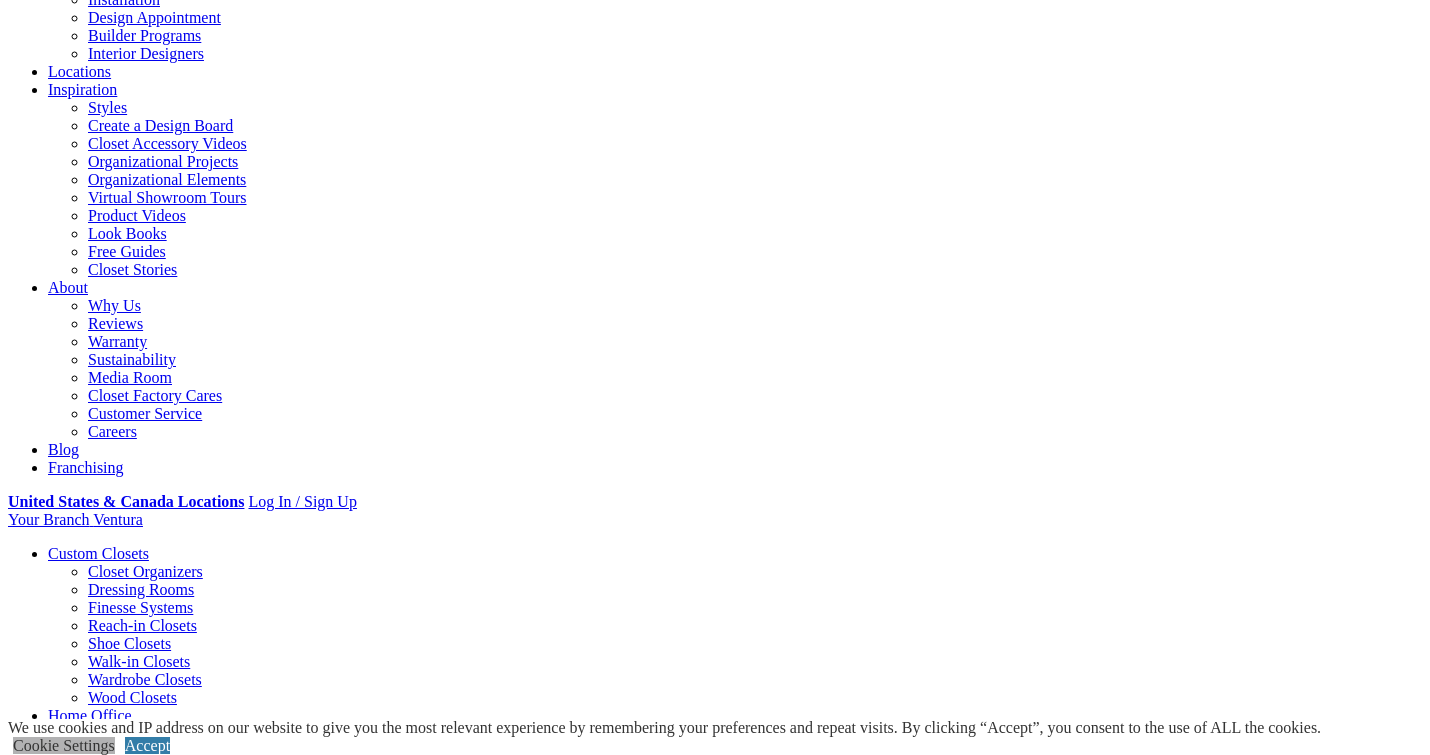 click on "Cookie Settings" at bounding box center [64, 745] 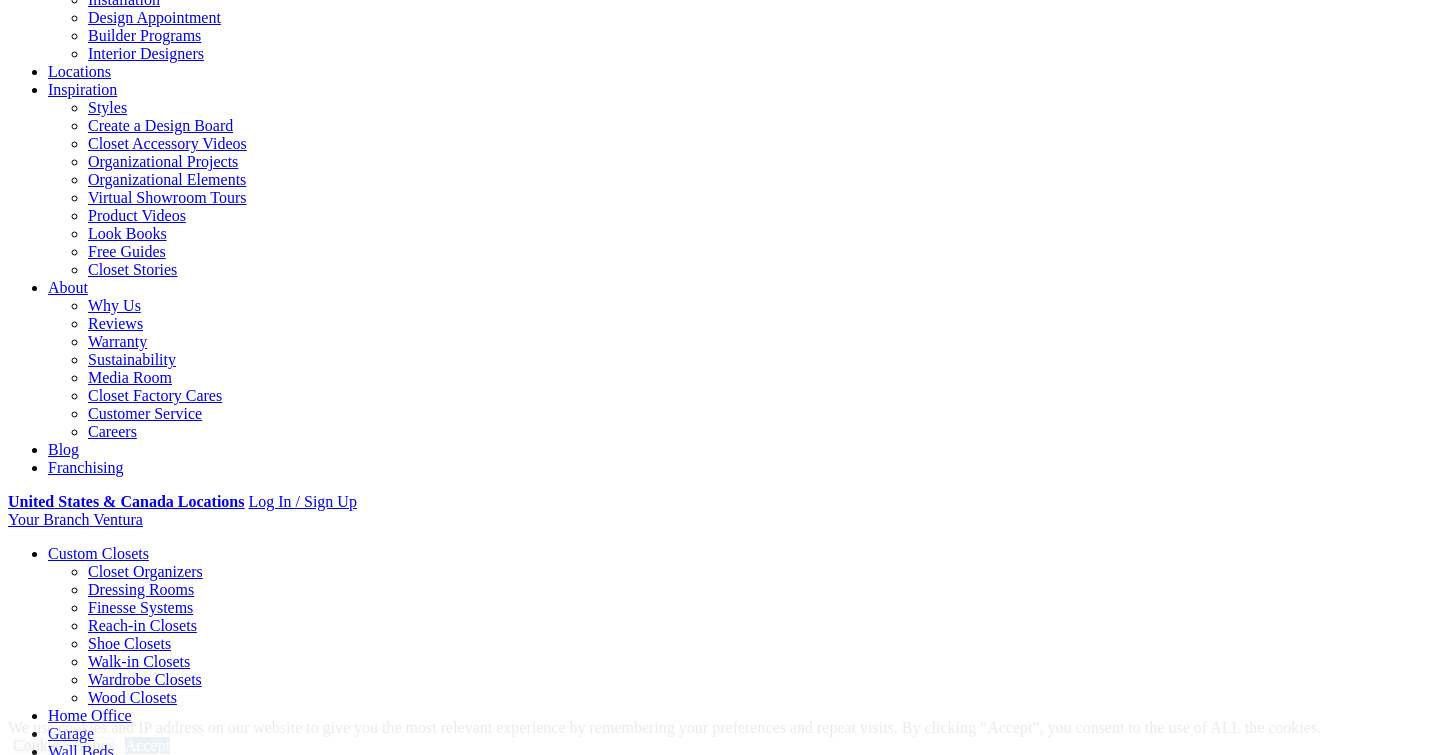 click on "SAVE & ACCEPT" at bounding box center [68, 16545] 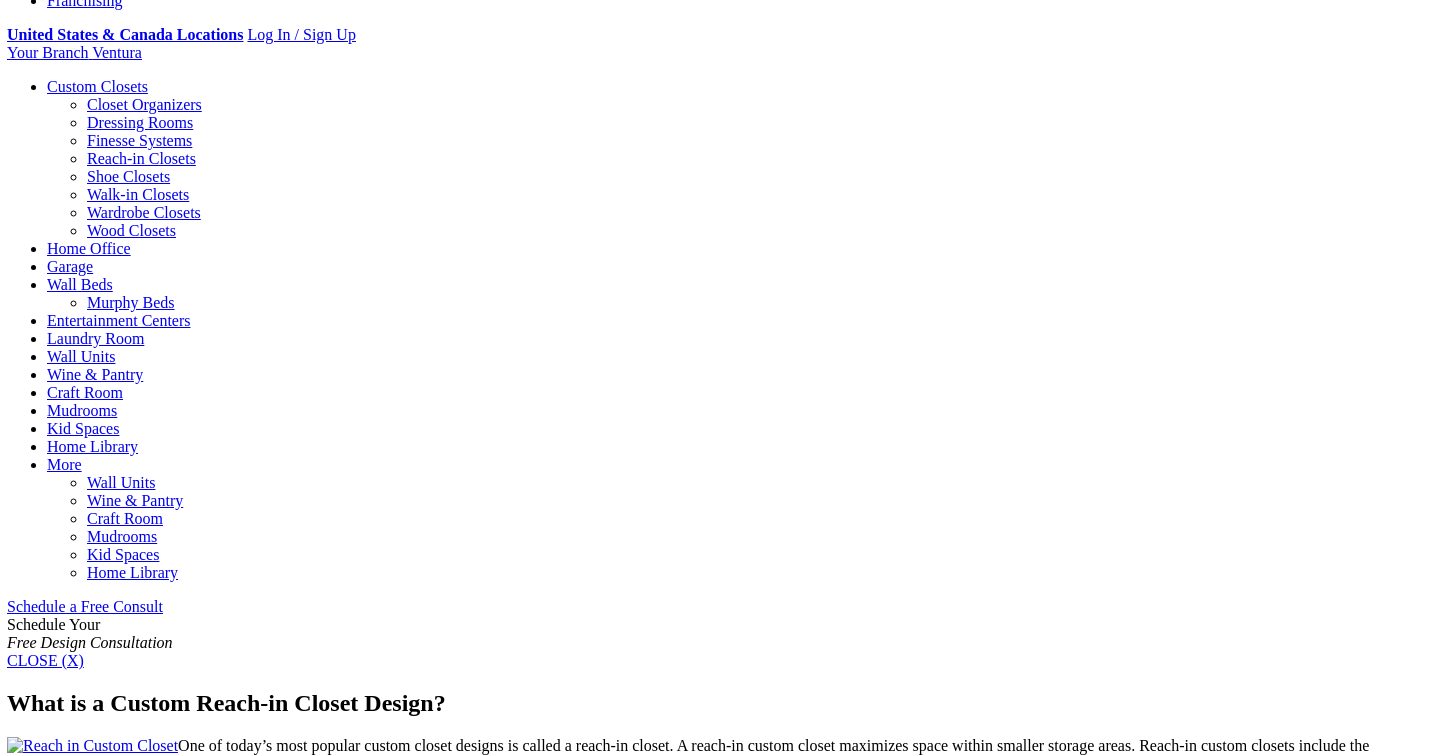 scroll, scrollTop: 746, scrollLeft: 0, axis: vertical 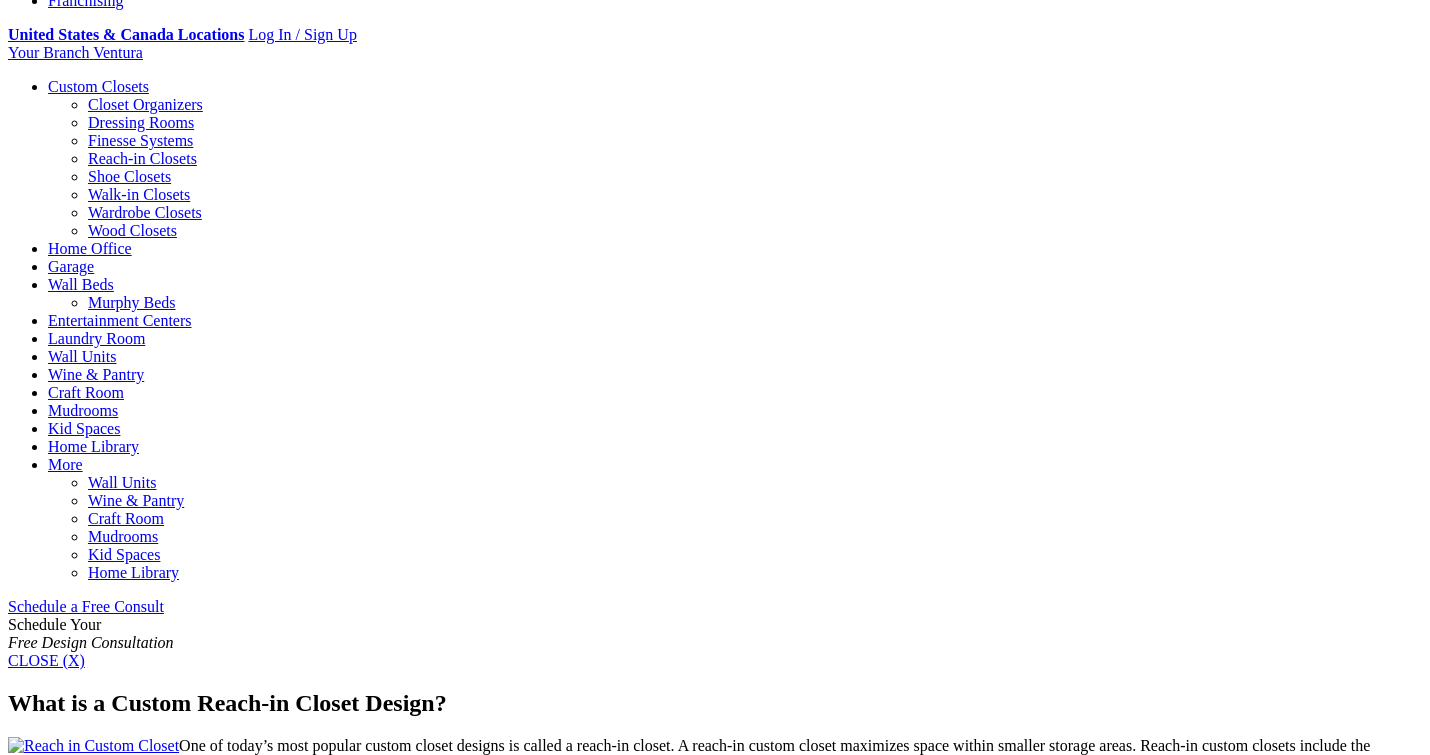 click on "What is a Custom Reach-in Closet Design? One of today’s most popular custom closet designs is called a reach-in closet. A reach-in custom closet maximizes space within smaller storage areas. Reach-in custom closets include the following elements: 1. It uses individually-designed elements that maximizes storage in smaller spaces and multiplies space efficiency. These elements can include multiple hanging sections, adjustable shelving, and varying drawer and basket sizes for multiplying space.
2. It incorporates decorator finishes, personalized accessories and custom lighting to reflect existing décor or creating an entirely new custom look.
3. It utilizes cubby spaces, and pull-out accessories like mirrors, ironing boards, and valet rods to keep ties, belts, and scarfs at arm’s length. Custom Reach-In Closet Design Features Lighting (Optional) Cabinet and Shelving Options Drawer Options Finish Options LED strips under hanging rods, overhead recessed lighting elements add better functionality." at bounding box center (715, 1134) 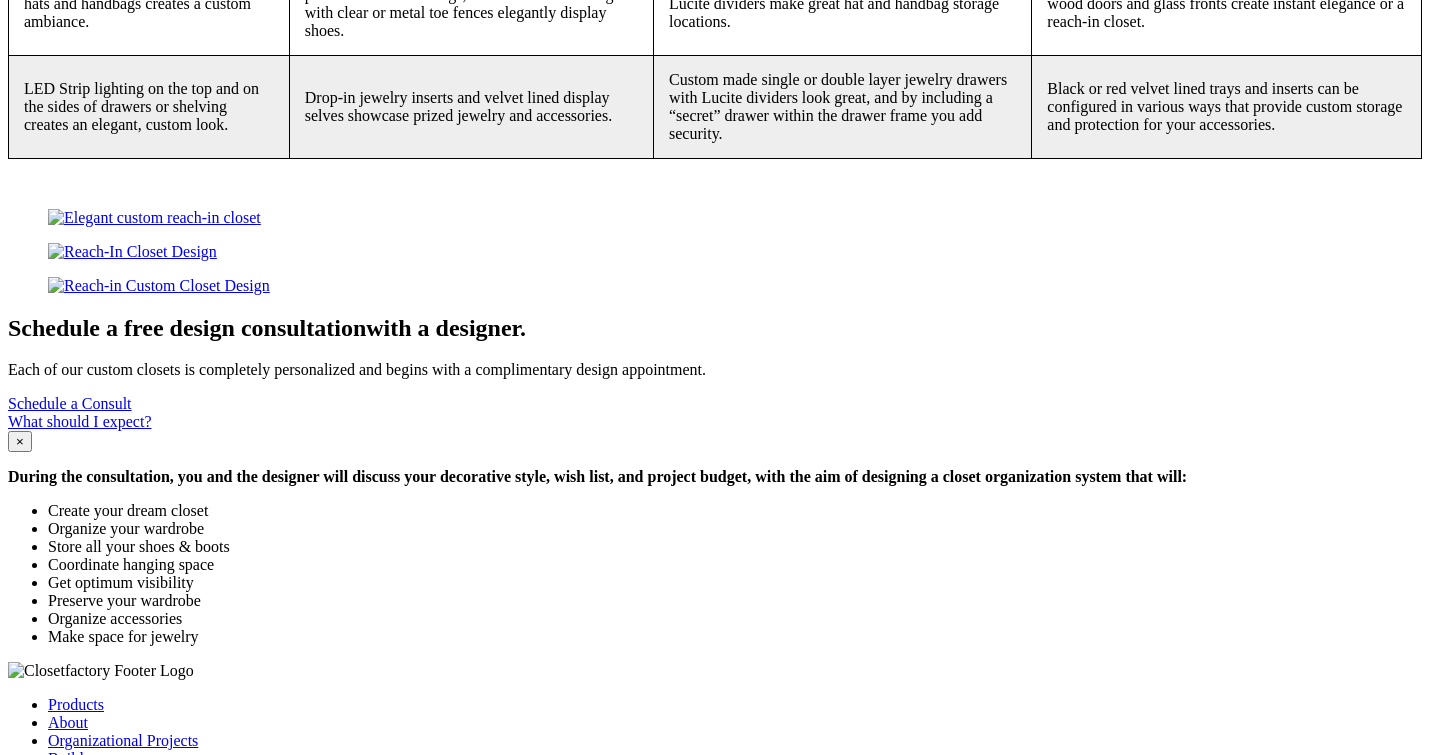 scroll, scrollTop: 1641, scrollLeft: 0, axis: vertical 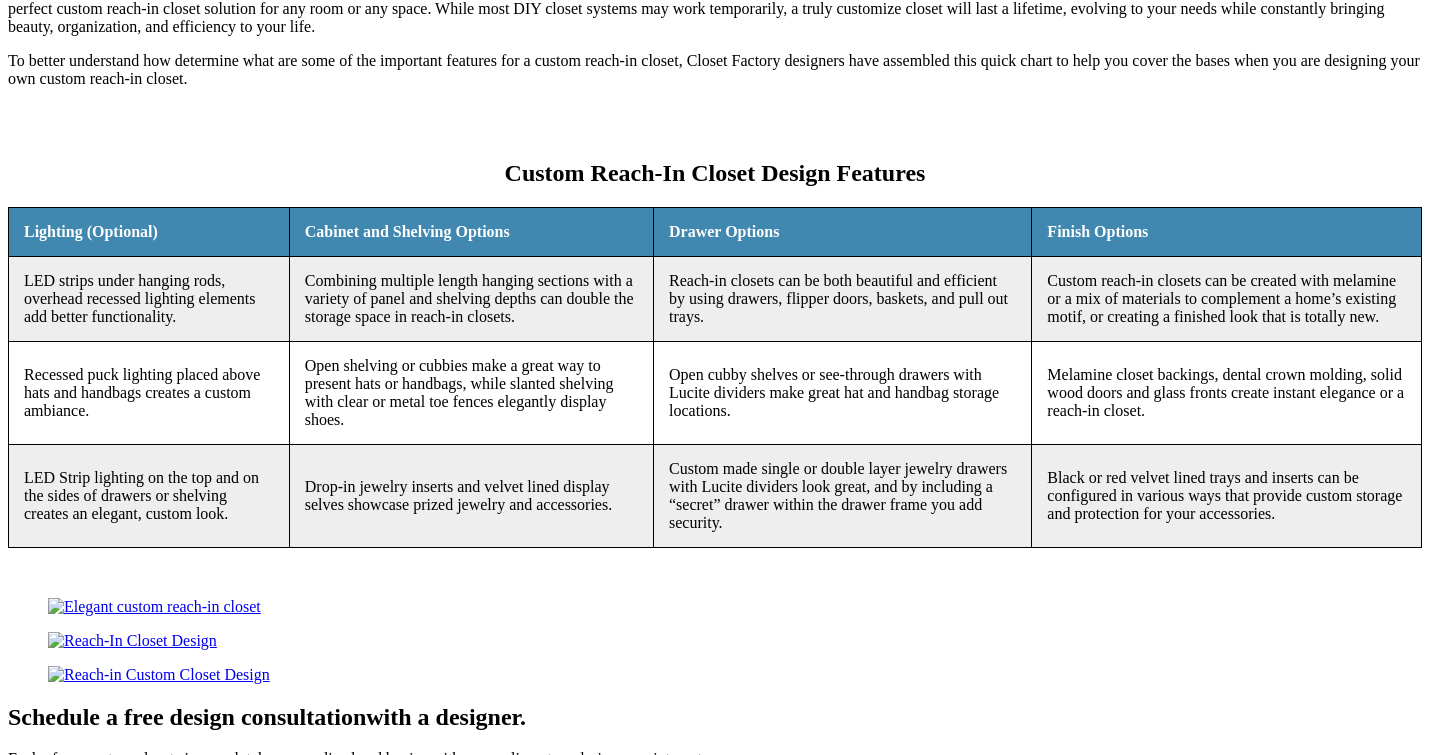 click at bounding box center [132, 641] 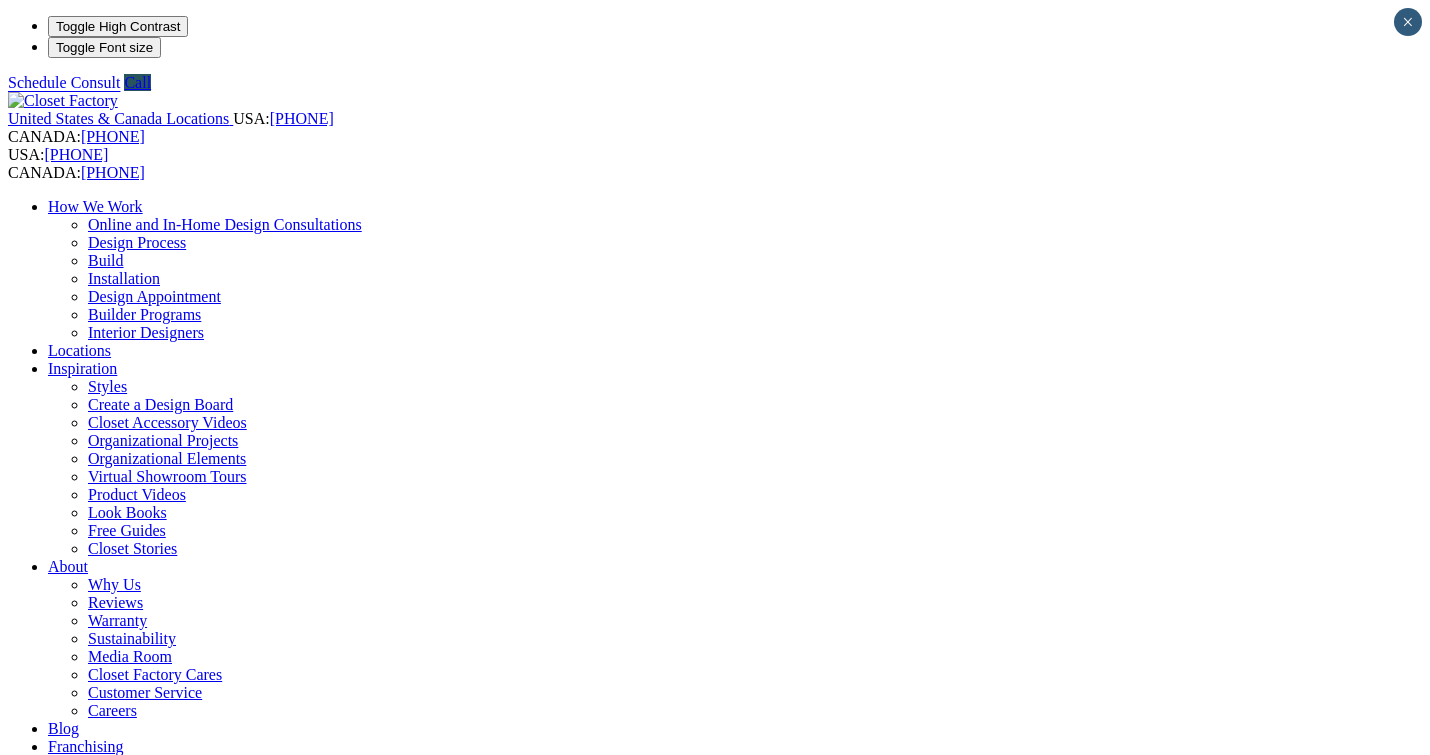 scroll, scrollTop: 0, scrollLeft: 0, axis: both 